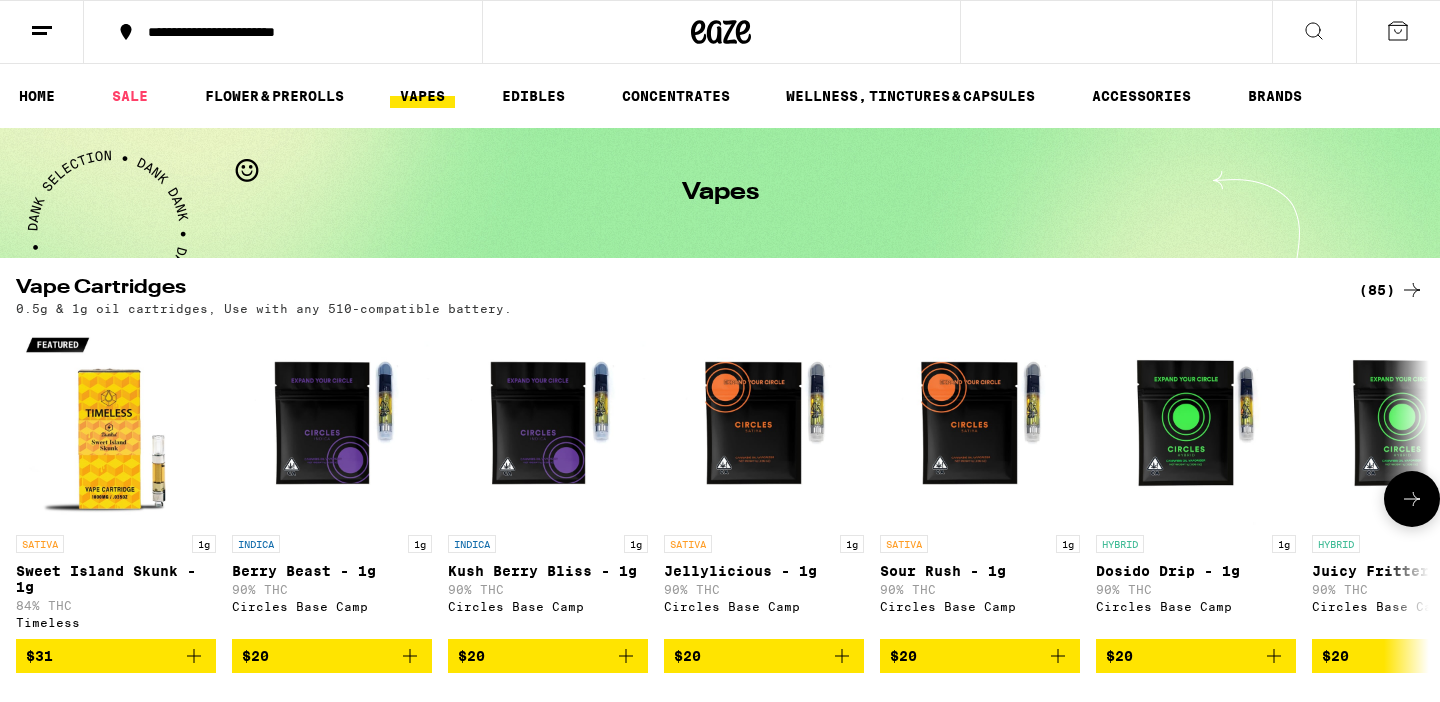 scroll, scrollTop: 0, scrollLeft: 0, axis: both 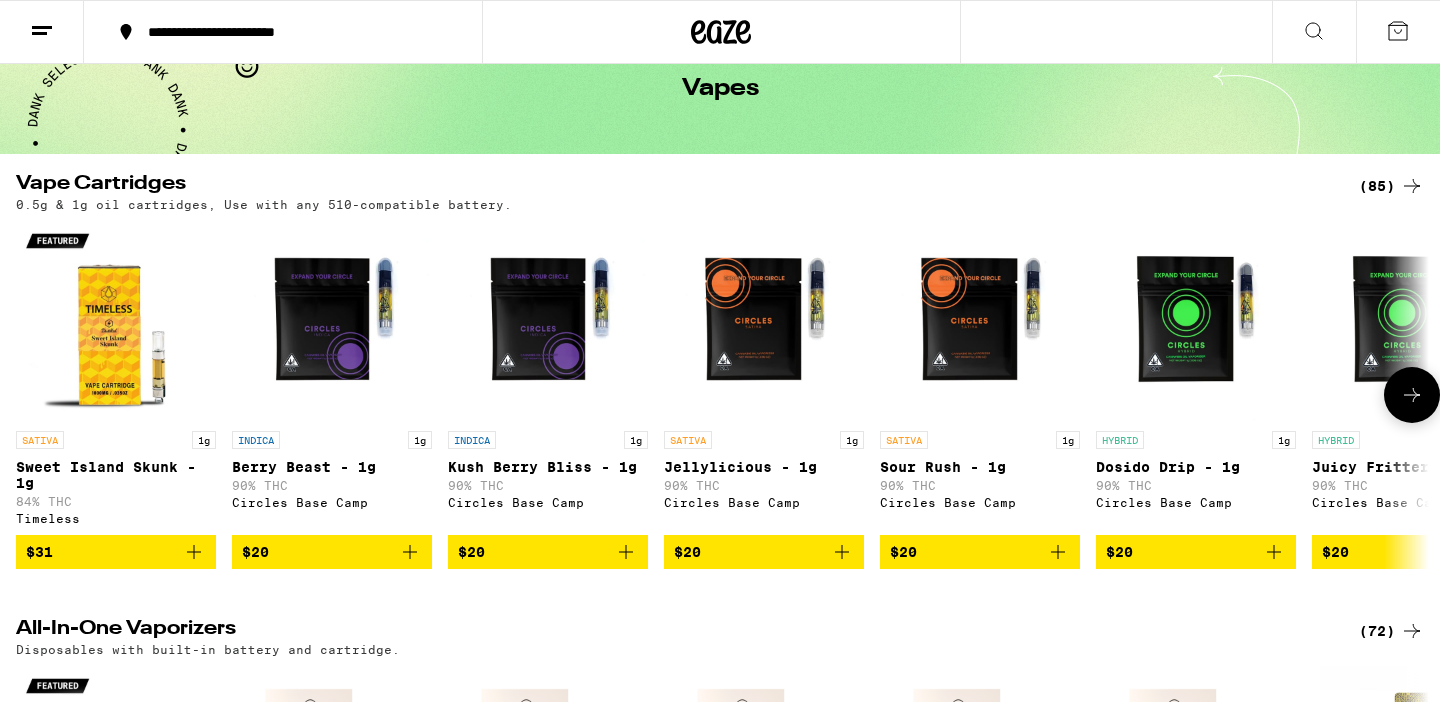 click at bounding box center (764, 321) 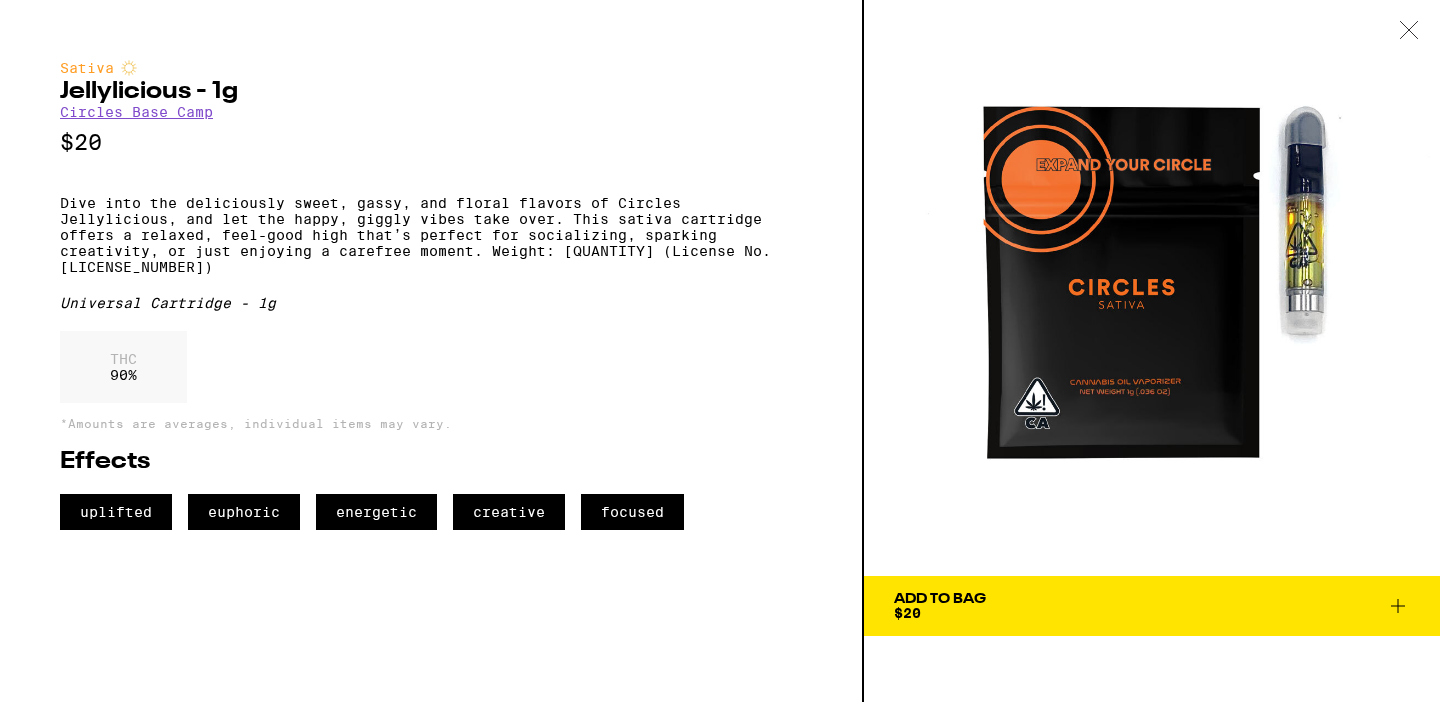scroll, scrollTop: 0, scrollLeft: 0, axis: both 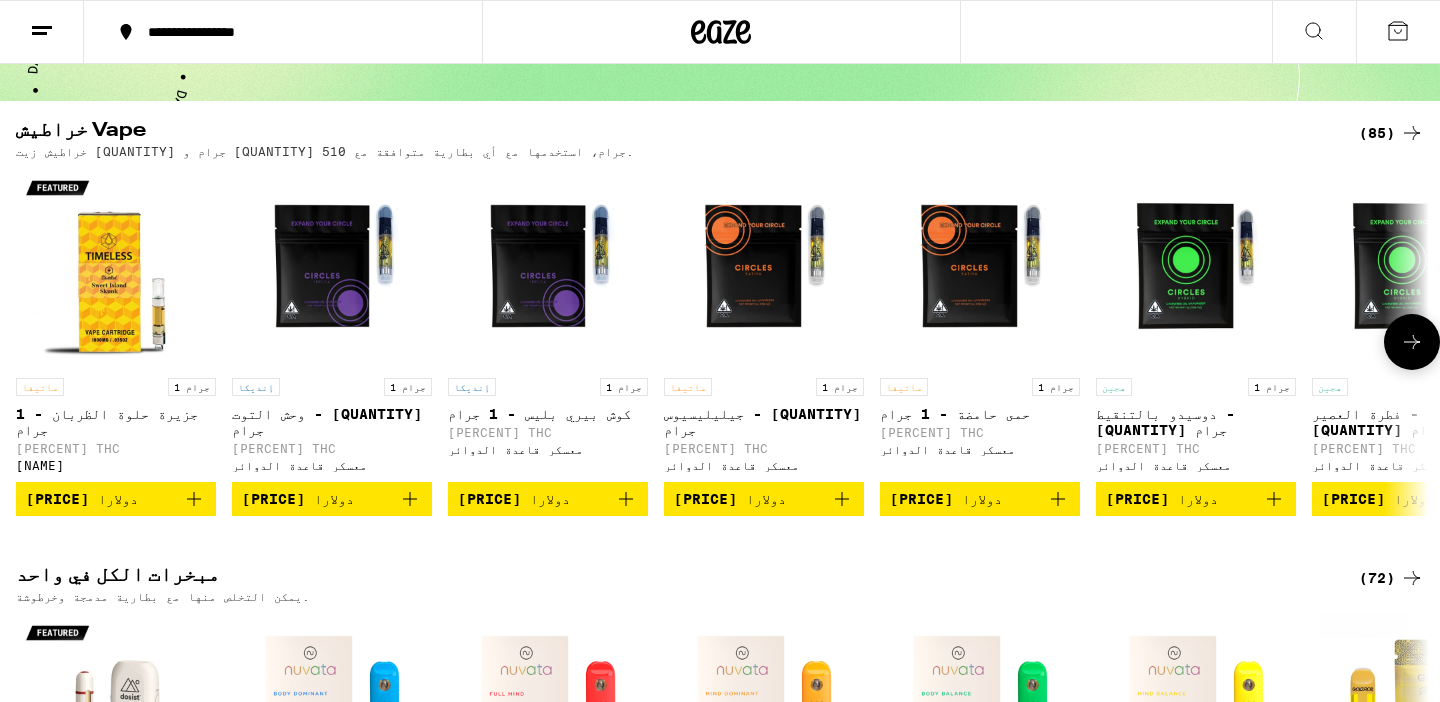 click at bounding box center (548, 268) 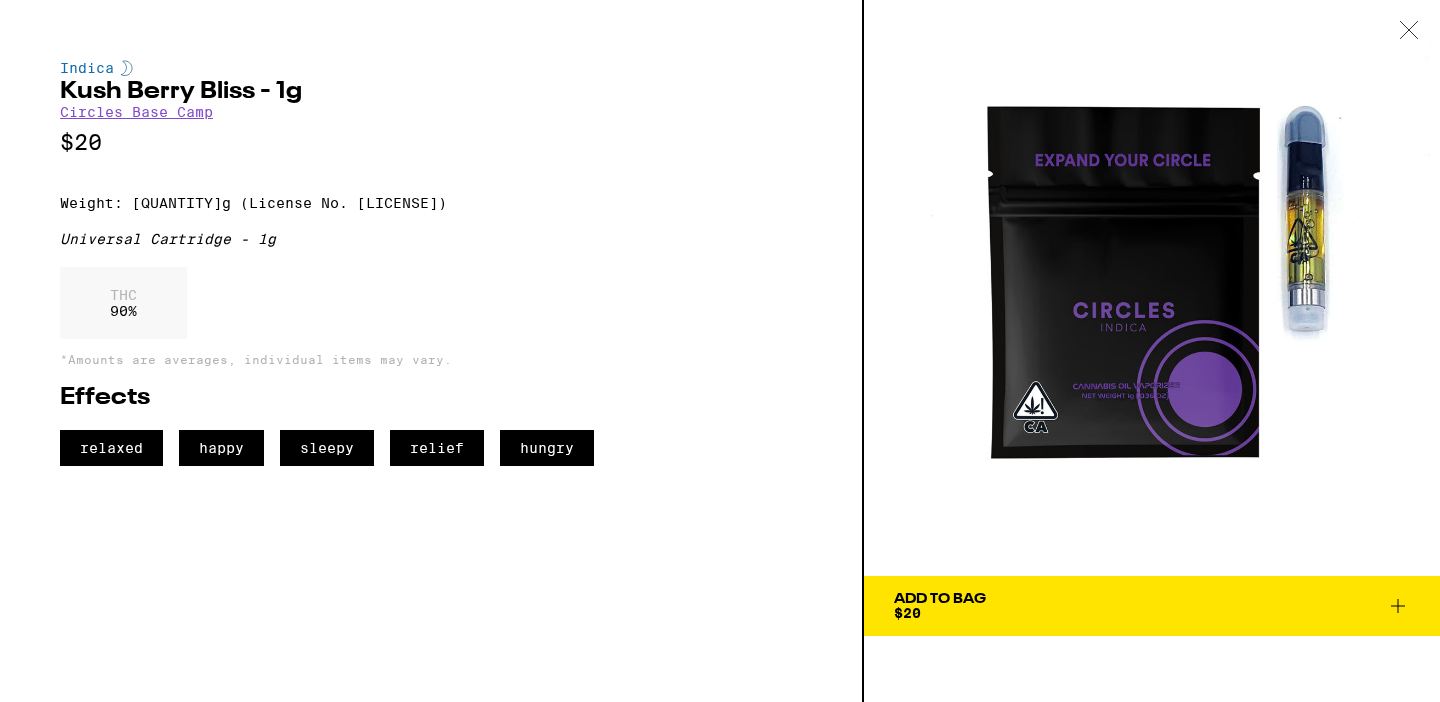 scroll, scrollTop: 0, scrollLeft: 0, axis: both 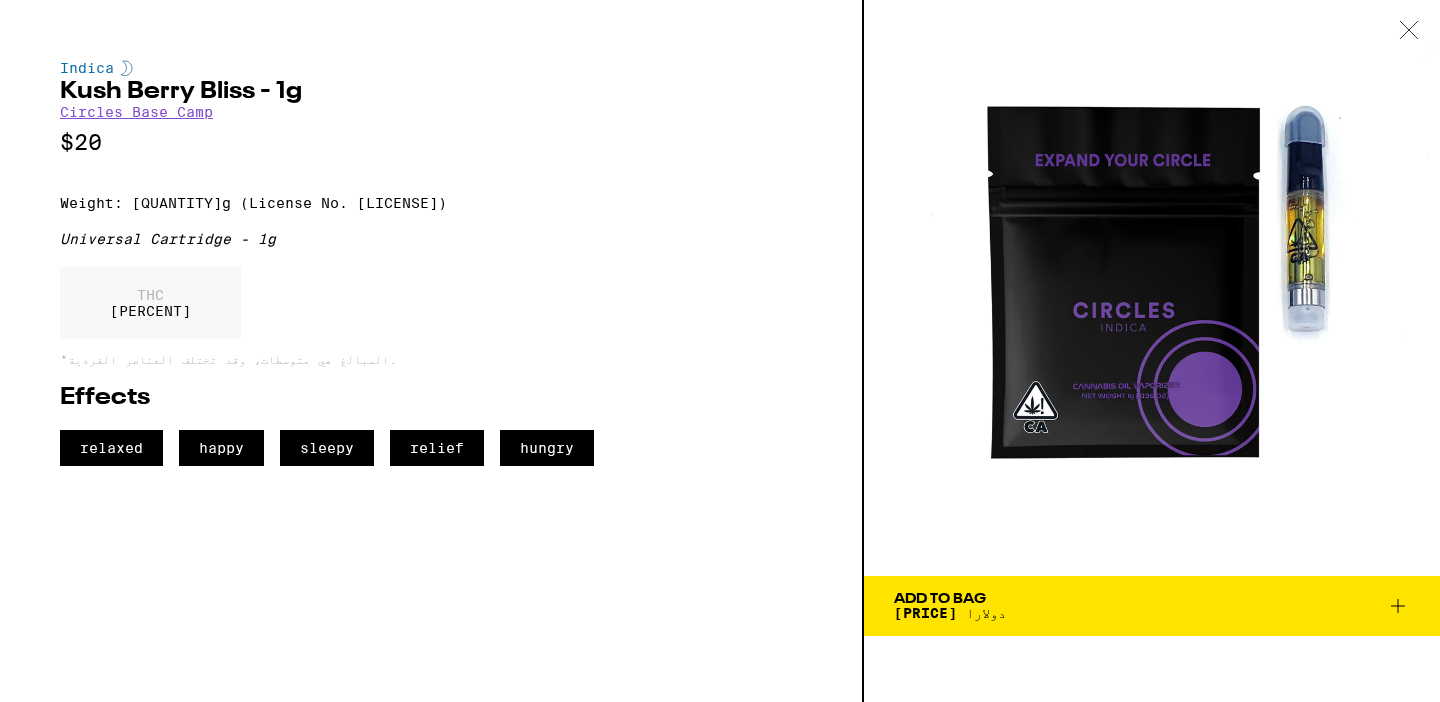 click on "Add To Bag 20 دولارا" at bounding box center [1152, 606] 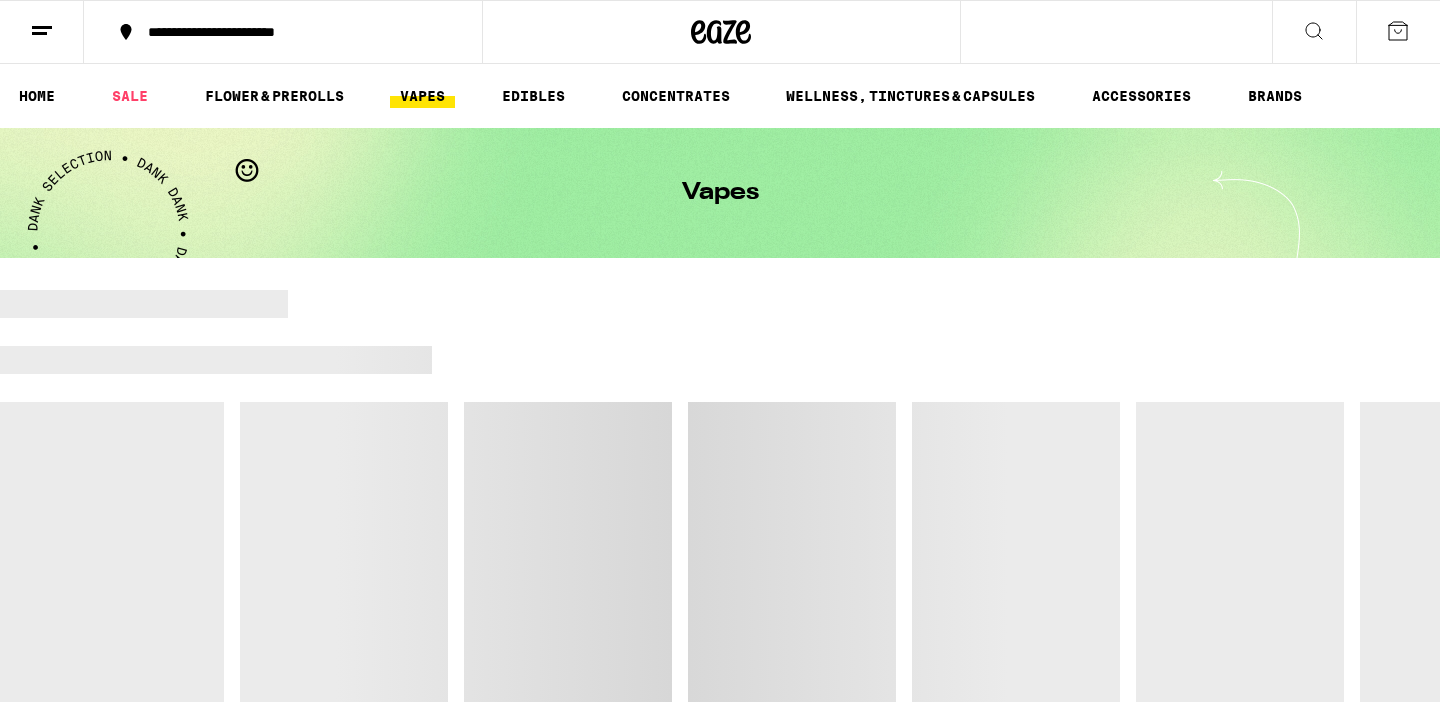 scroll, scrollTop: 0, scrollLeft: 0, axis: both 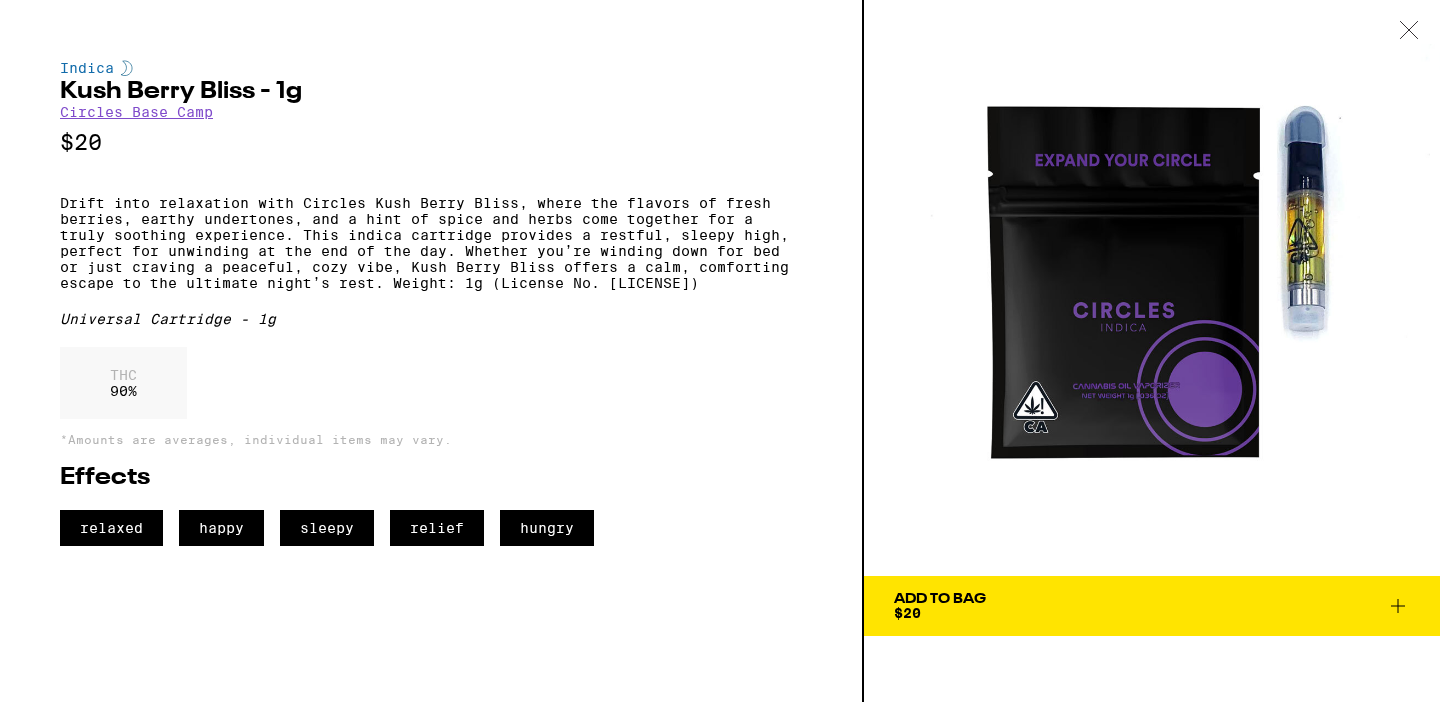 click 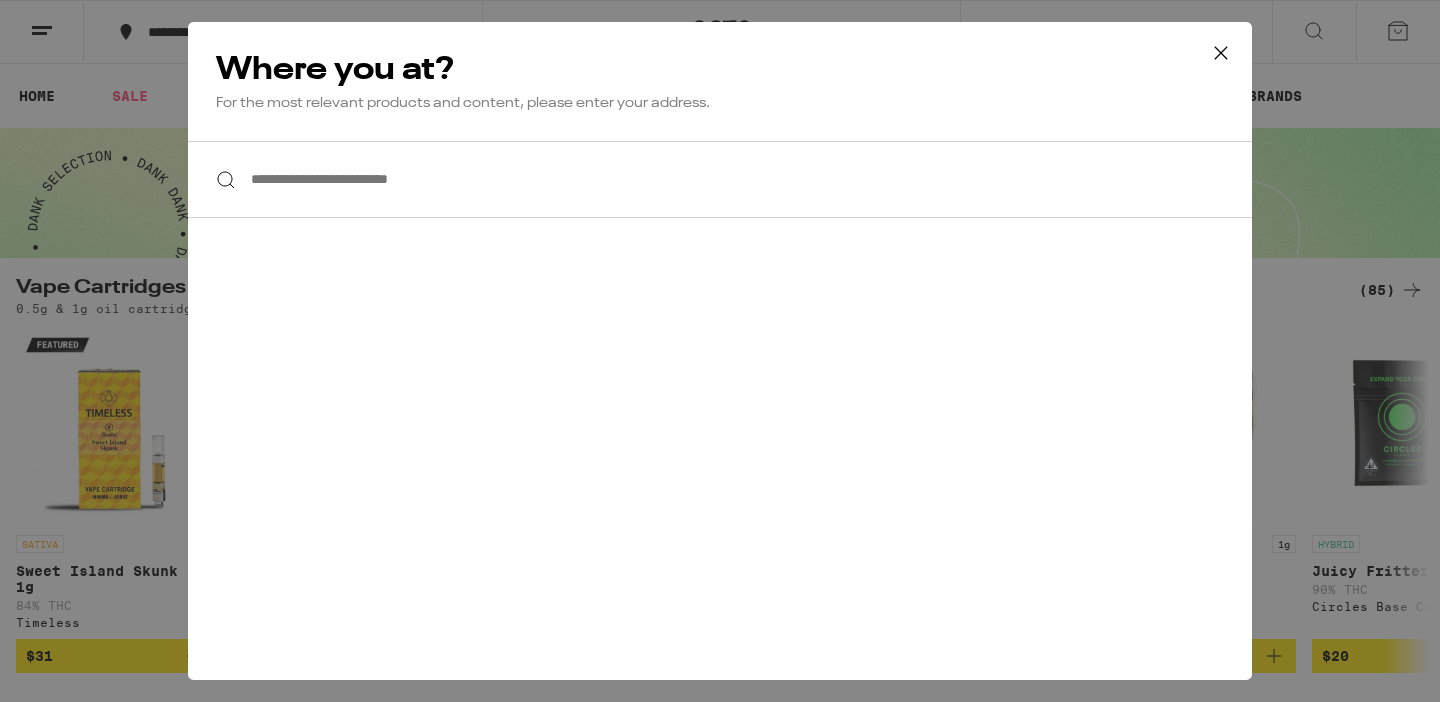 click on "**********" at bounding box center (720, 179) 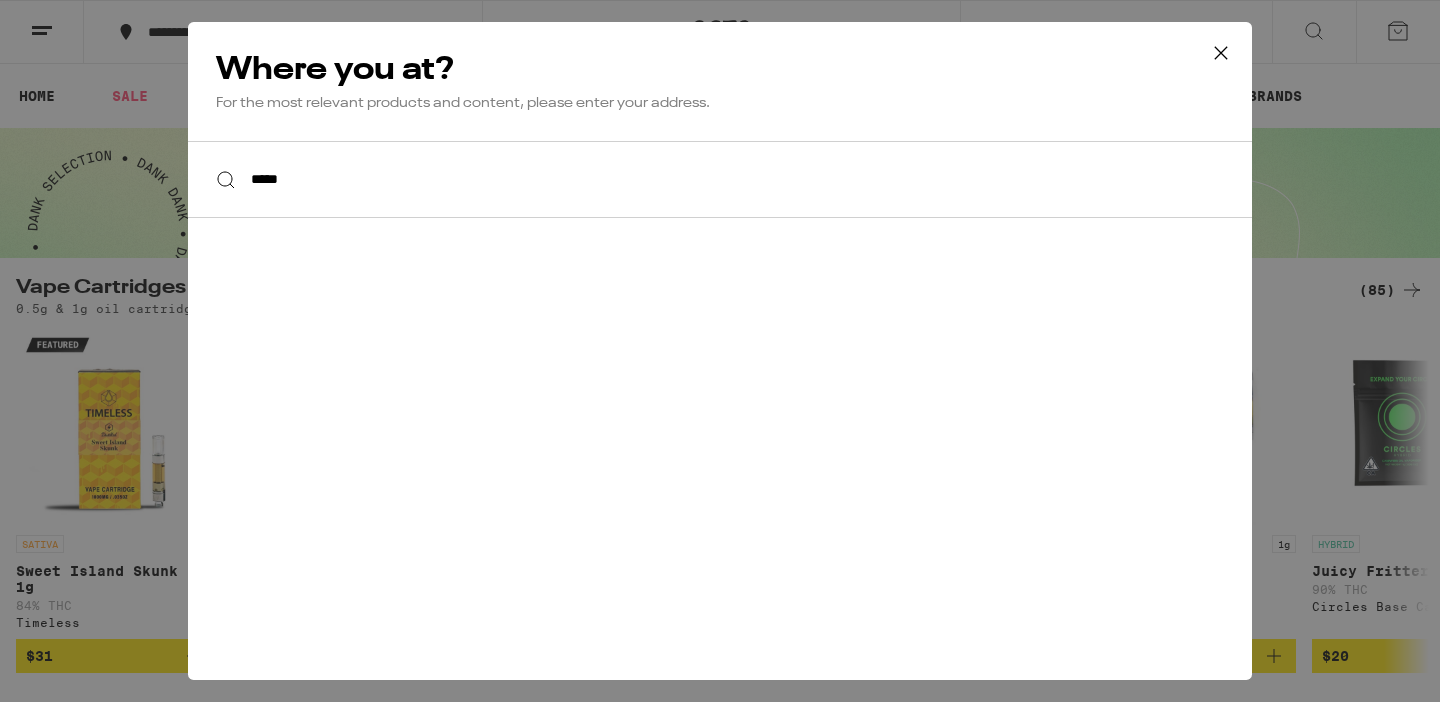 scroll, scrollTop: 0, scrollLeft: 0, axis: both 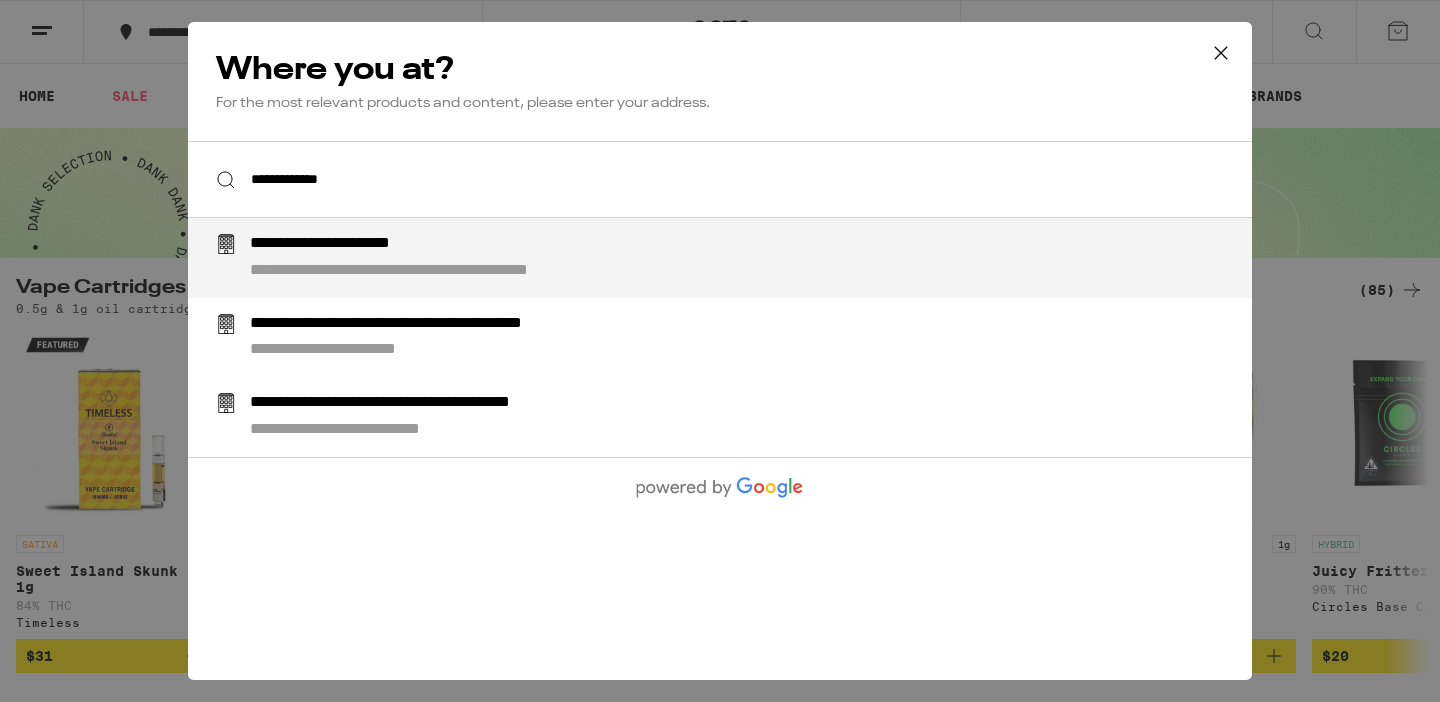 type on "**********" 